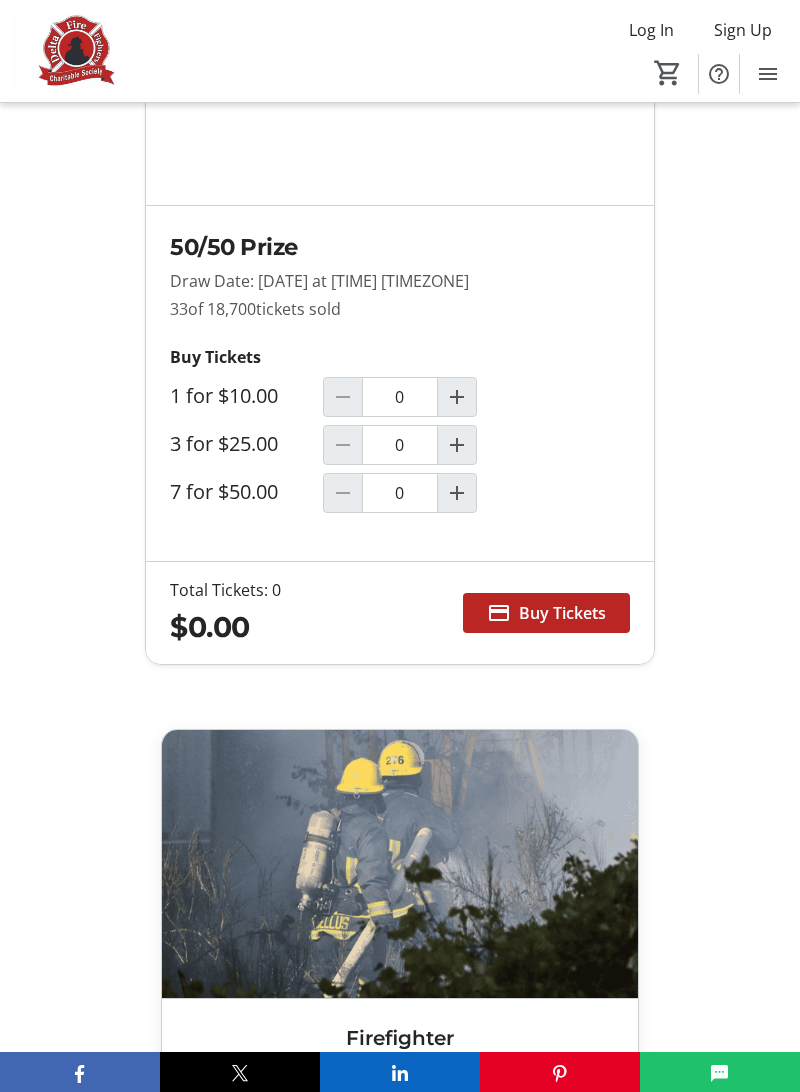 scroll, scrollTop: 1802, scrollLeft: 0, axis: vertical 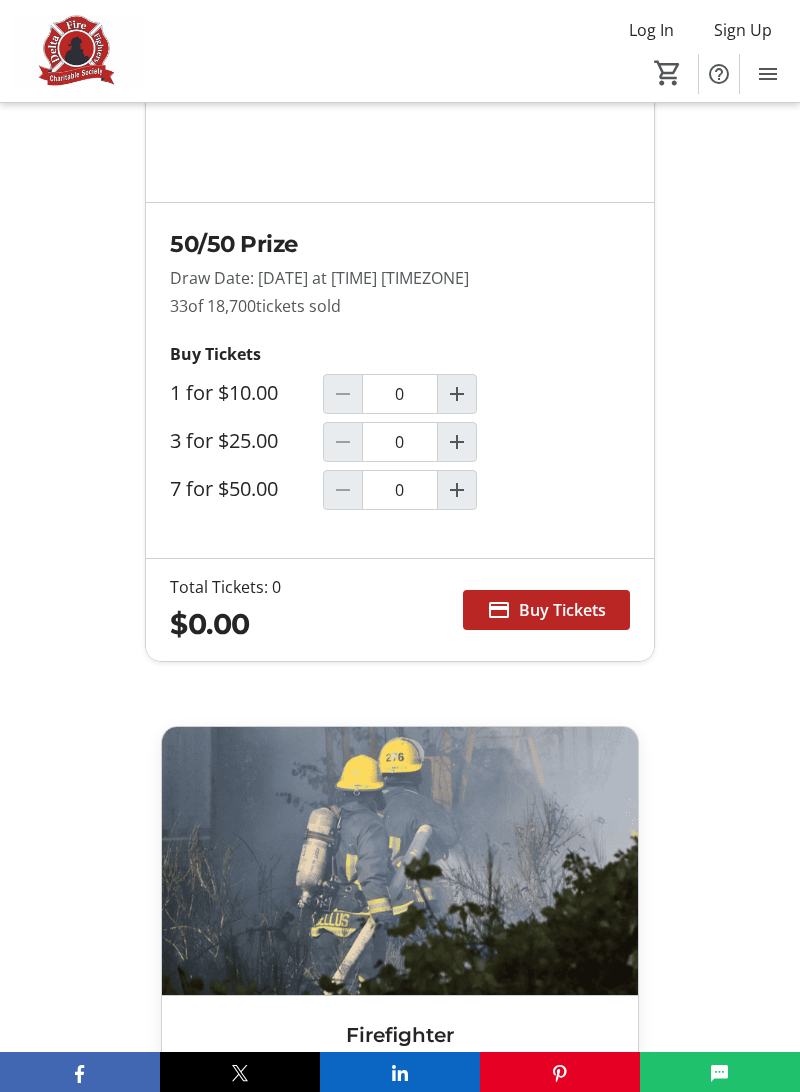 click at bounding box center [457, 442] 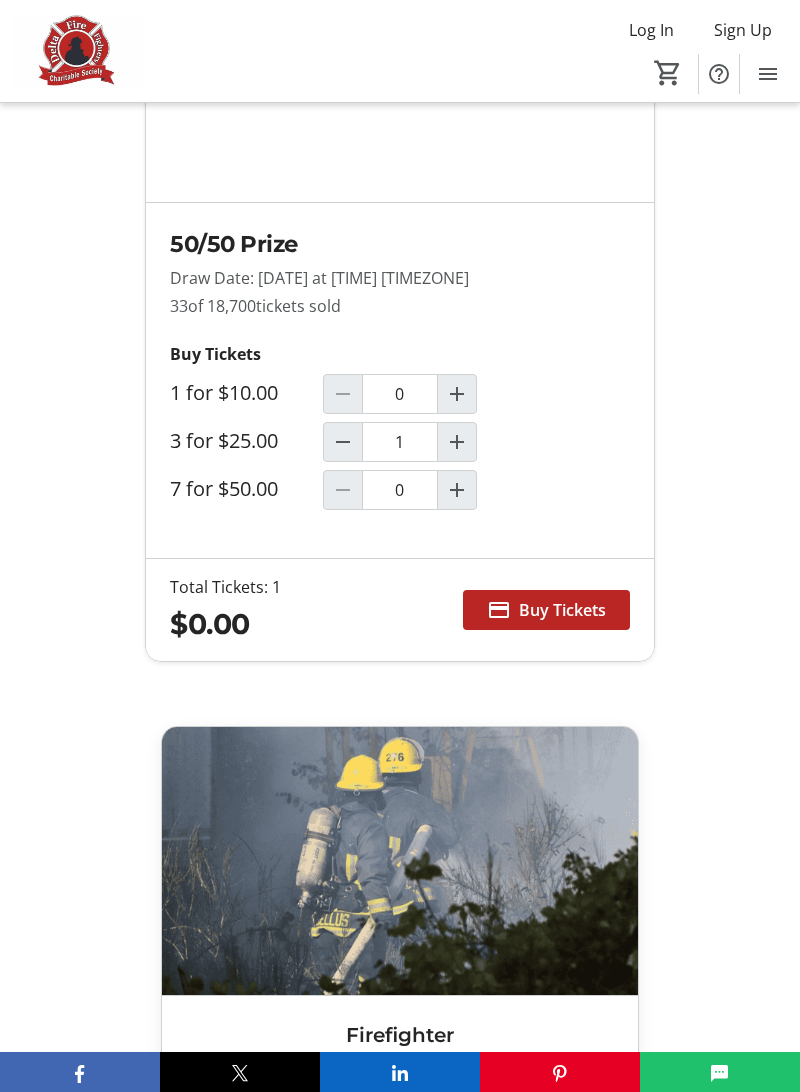 type on "1" 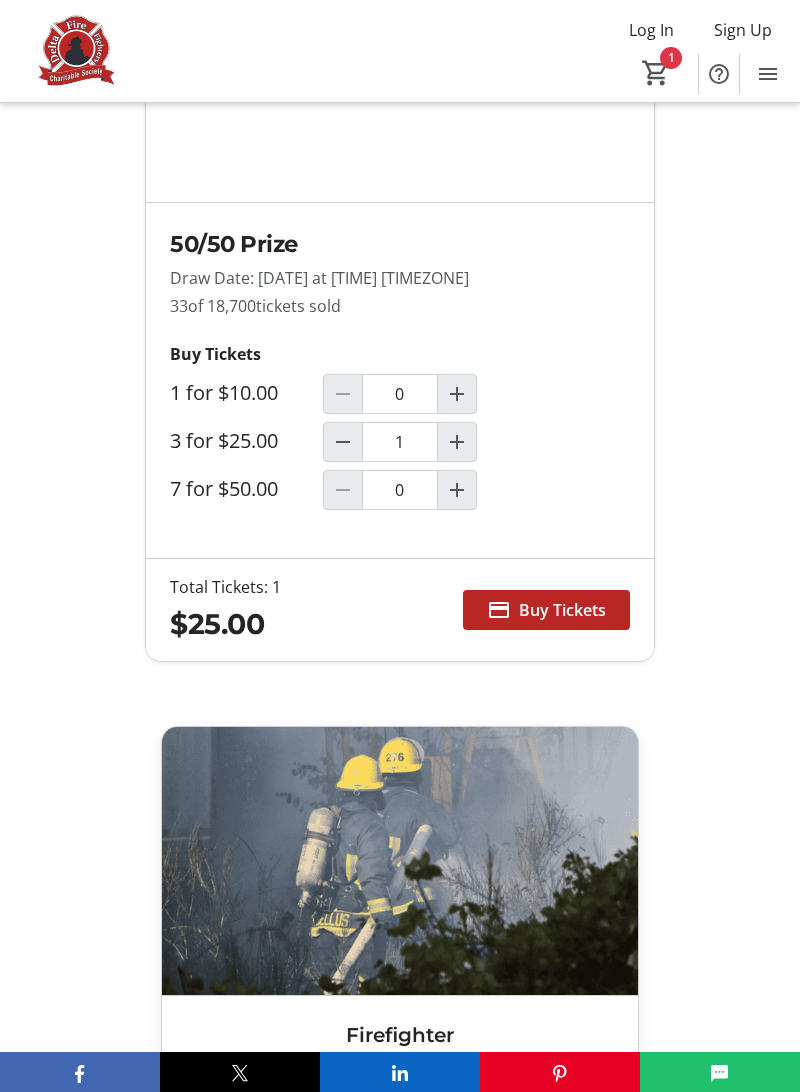 click on "Buy Tickets" at bounding box center [562, 610] 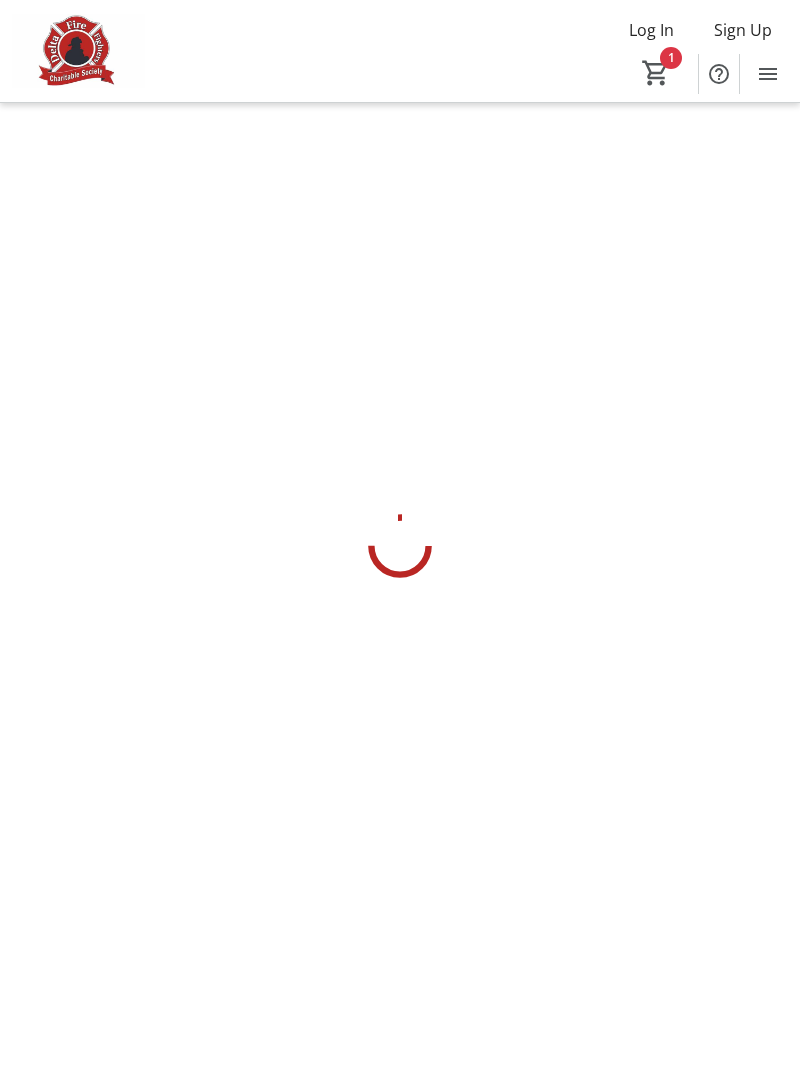 scroll, scrollTop: 0, scrollLeft: 0, axis: both 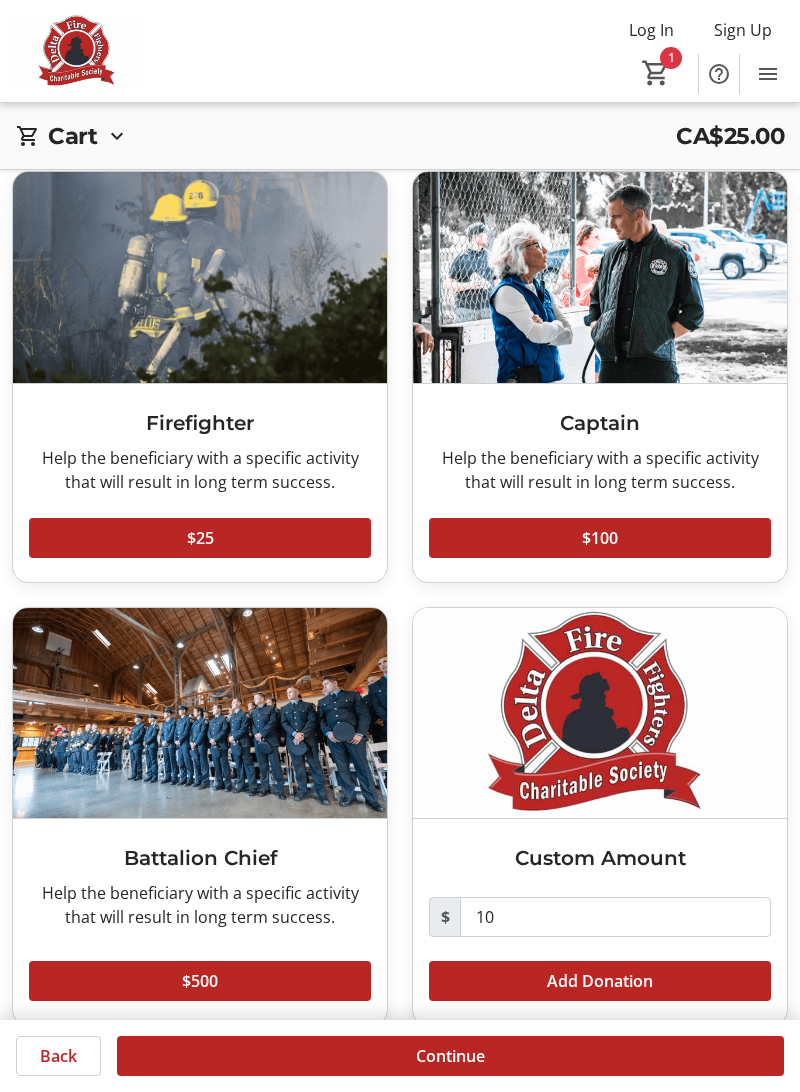 click 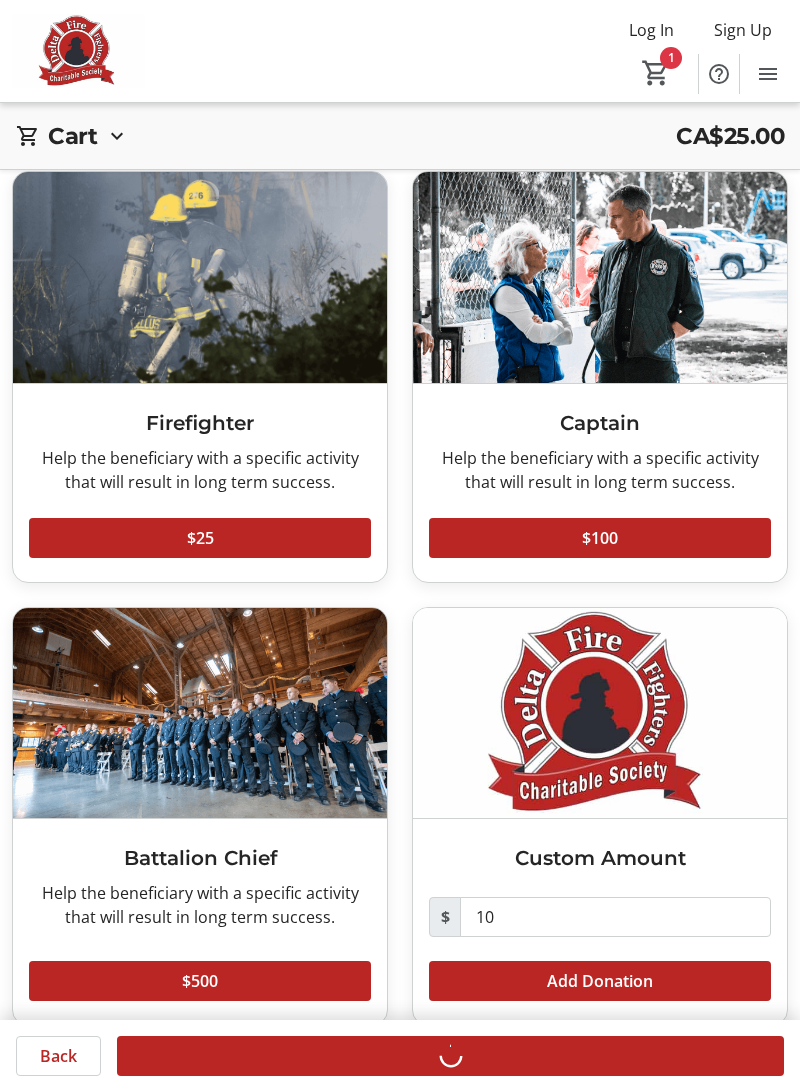 scroll, scrollTop: 0, scrollLeft: 0, axis: both 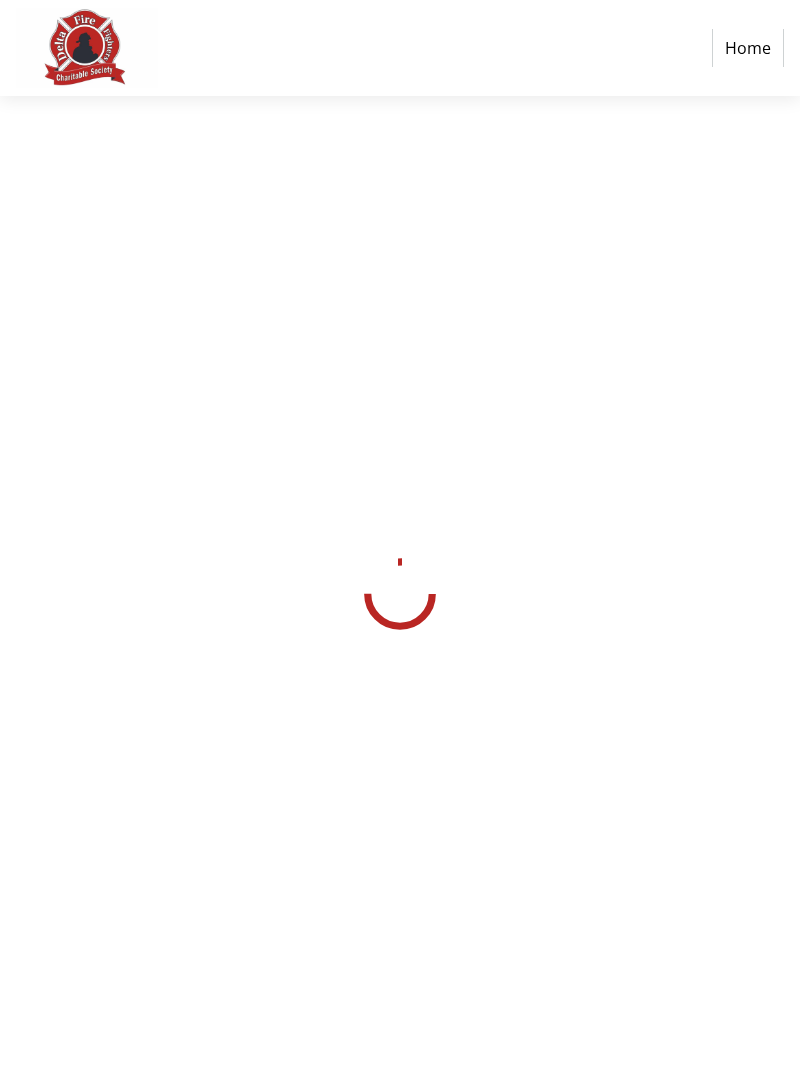 select on "CA" 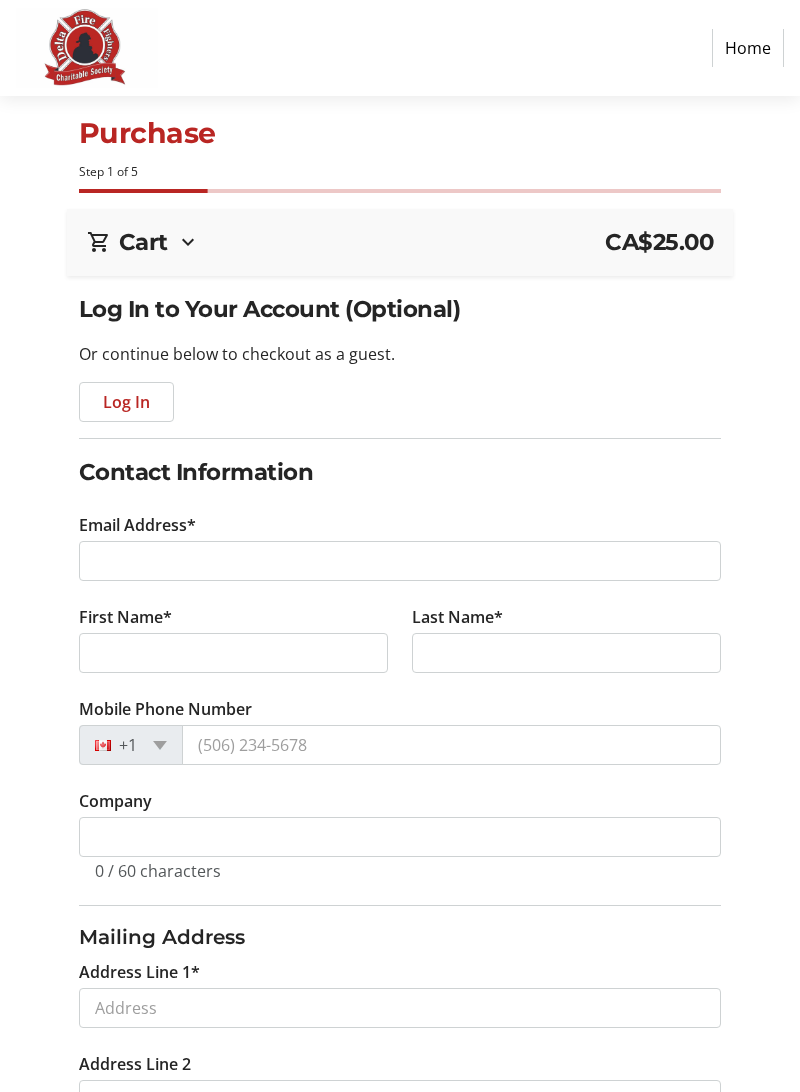click 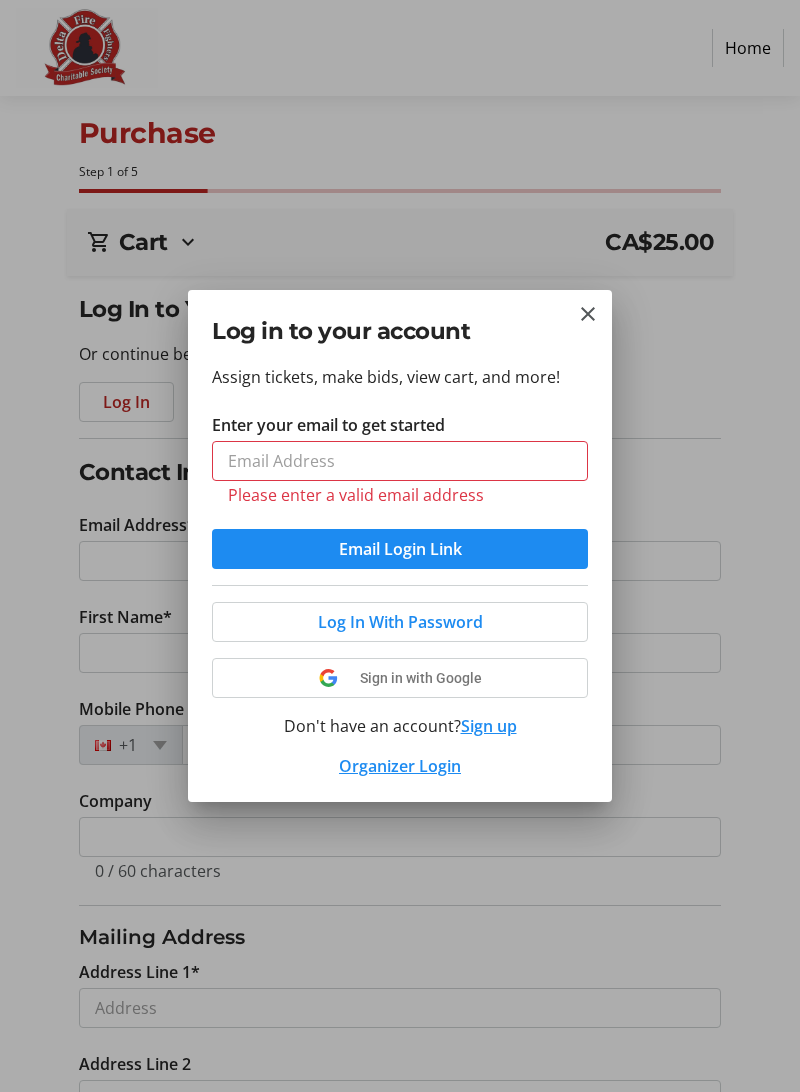 click at bounding box center [400, 546] 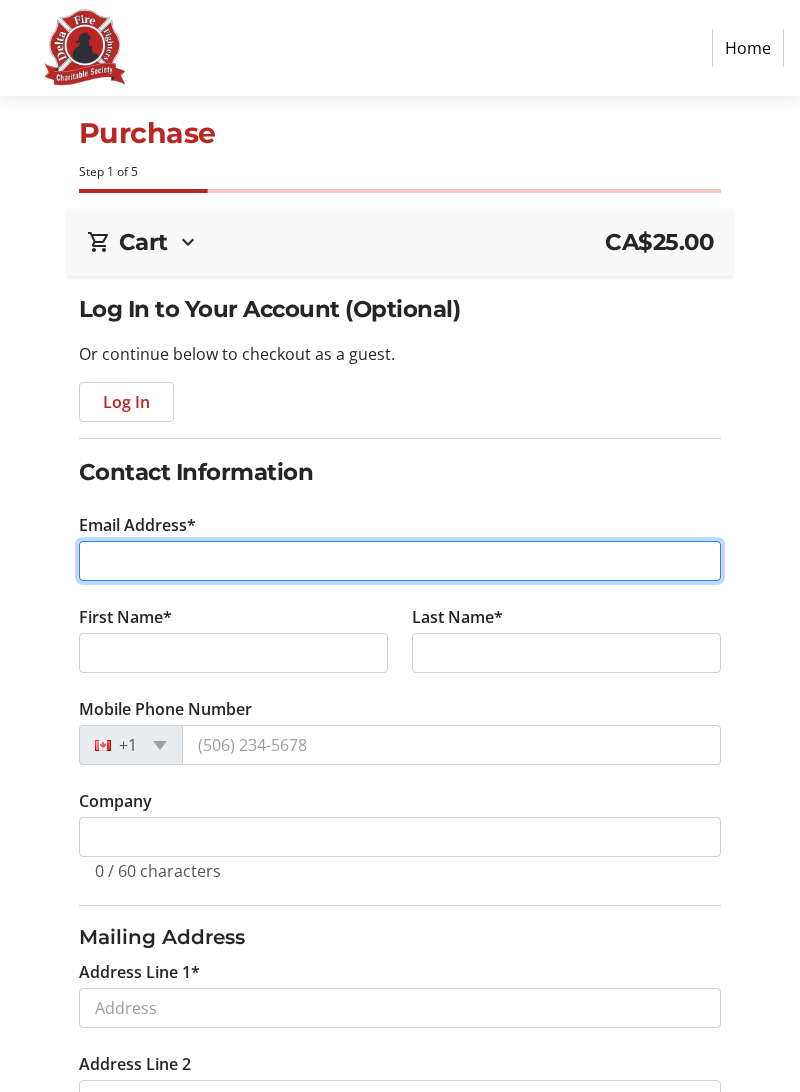 click on "Email Address*" at bounding box center [400, 561] 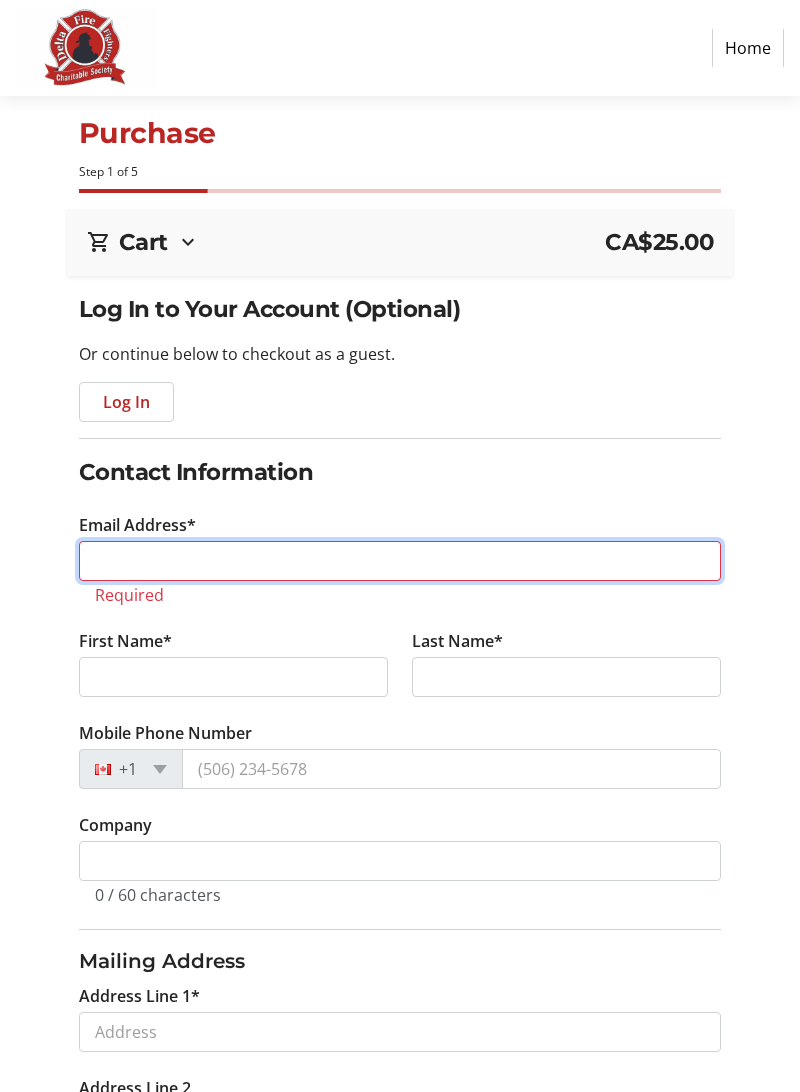 click on "Email Address*" at bounding box center (400, 561) 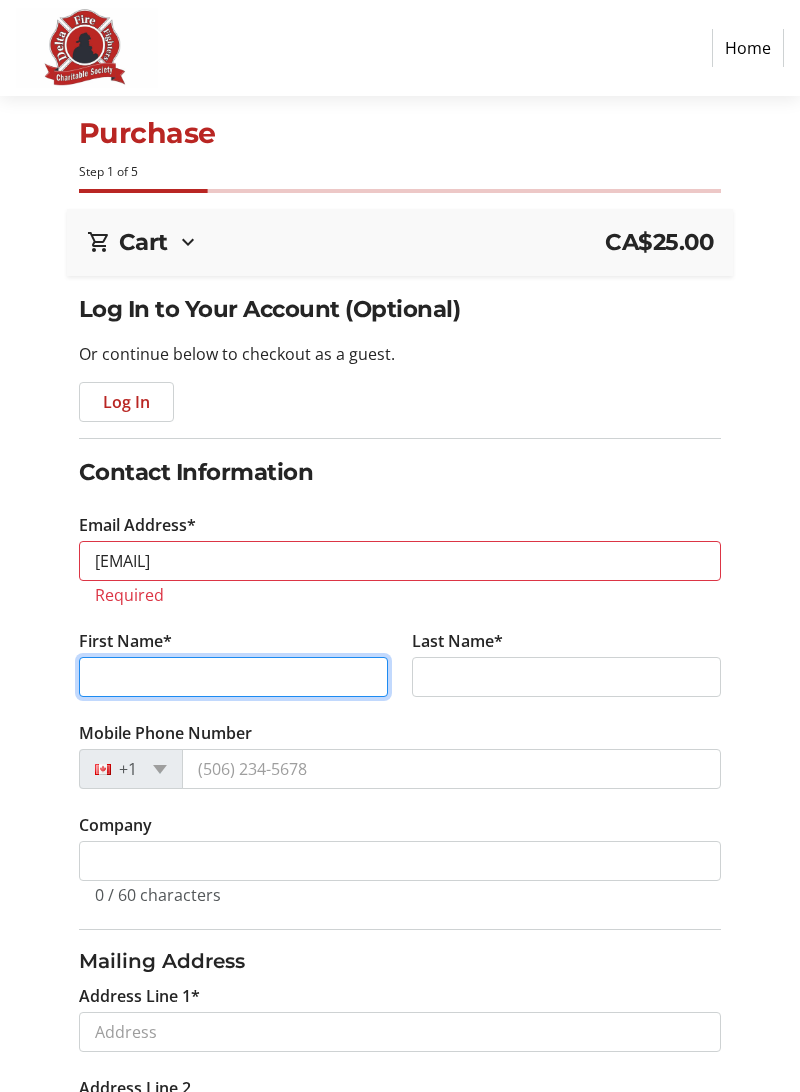 type on "[FIRST]" 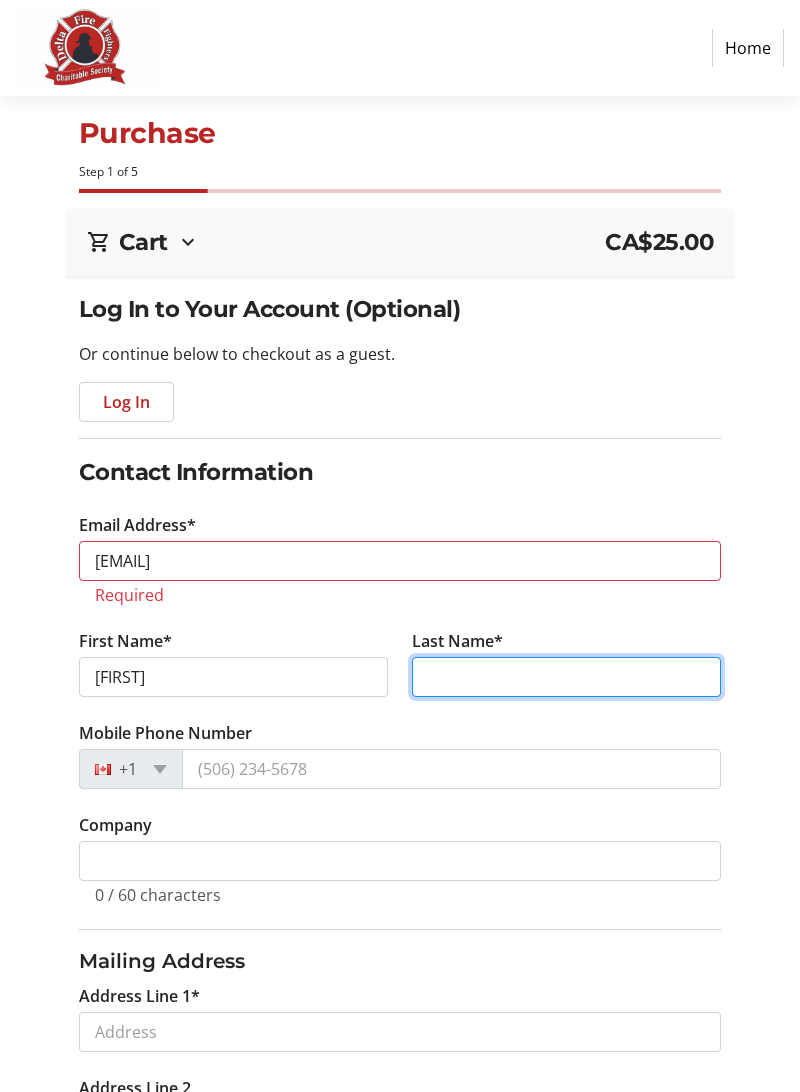 type on "[LAST]" 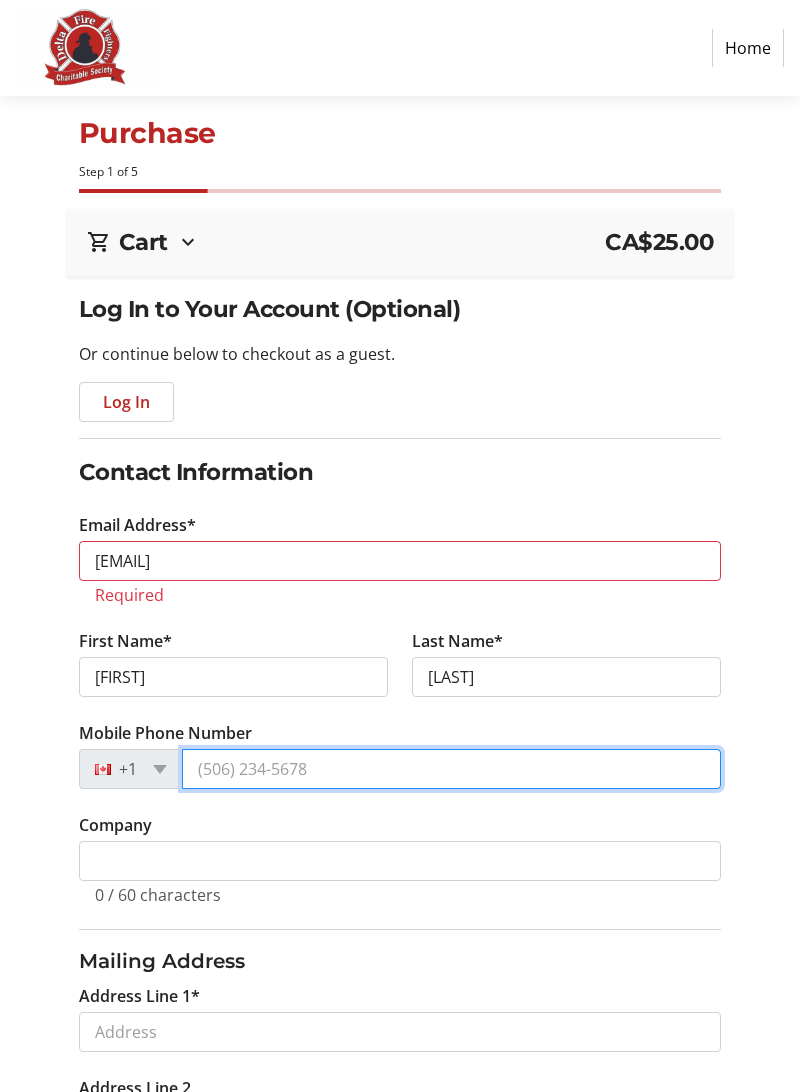 type on "([PHONE])" 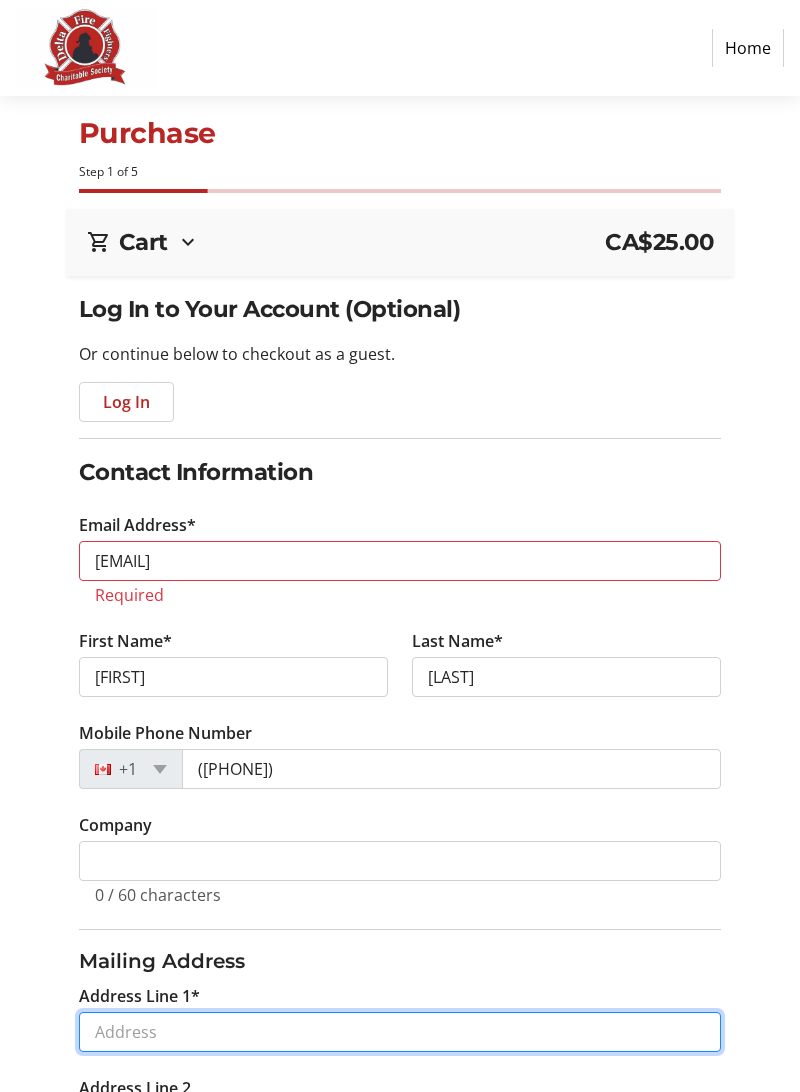 type on "[NUMBER] [STREET]" 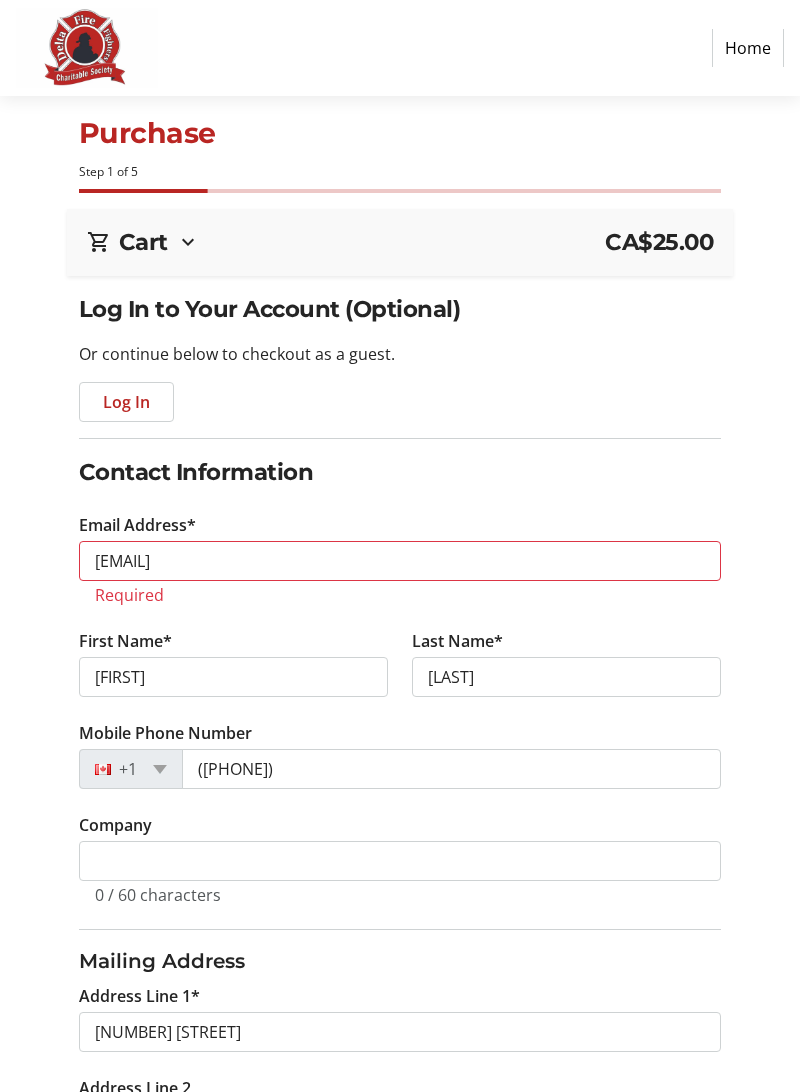 type on "[CITY]" 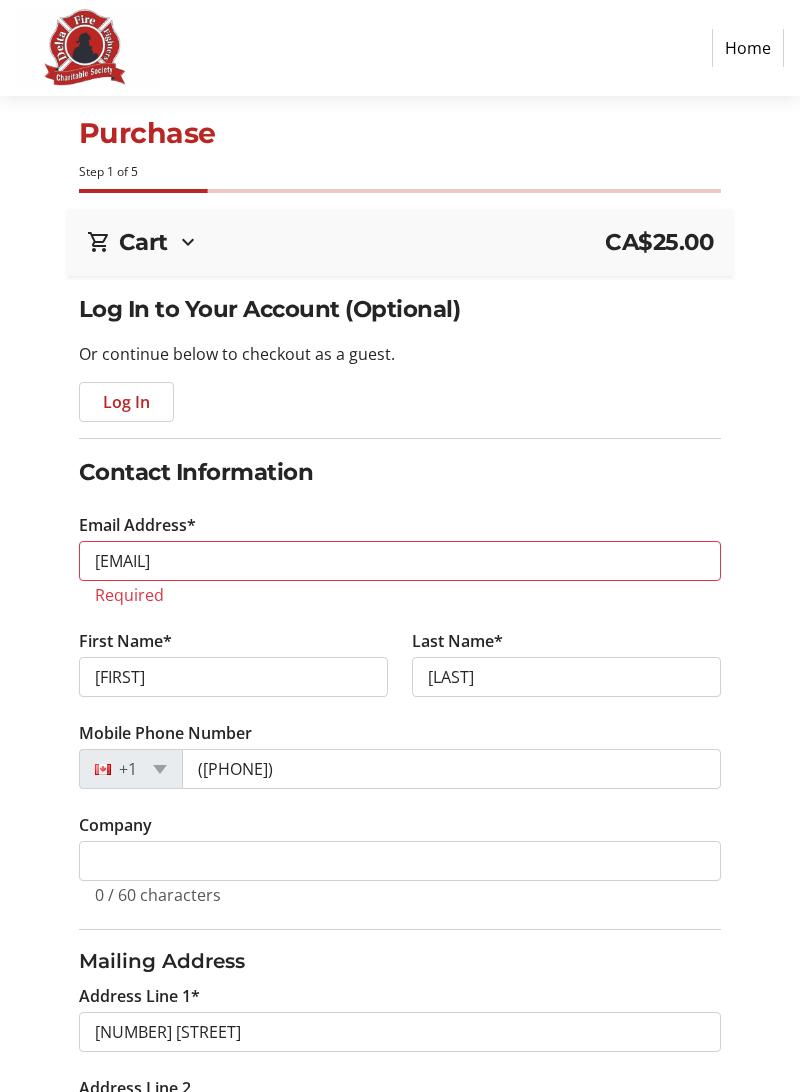 select on "BC" 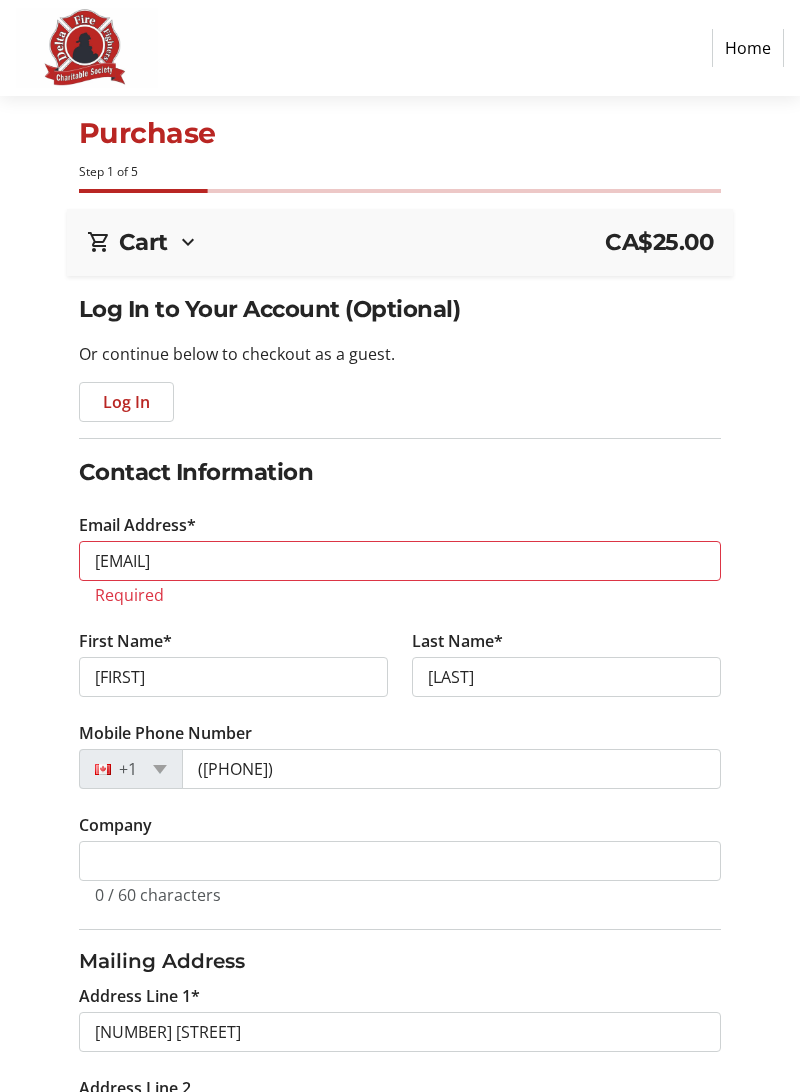 type on "[POSTAL_CODE]" 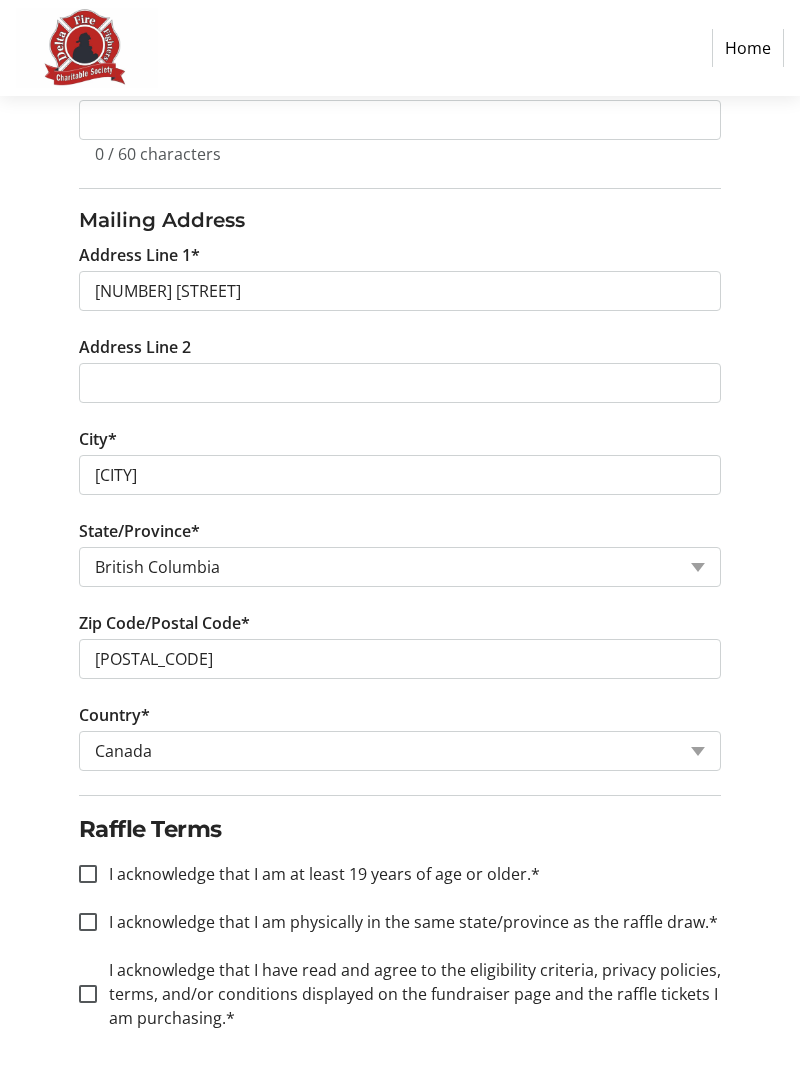 scroll, scrollTop: 792, scrollLeft: 0, axis: vertical 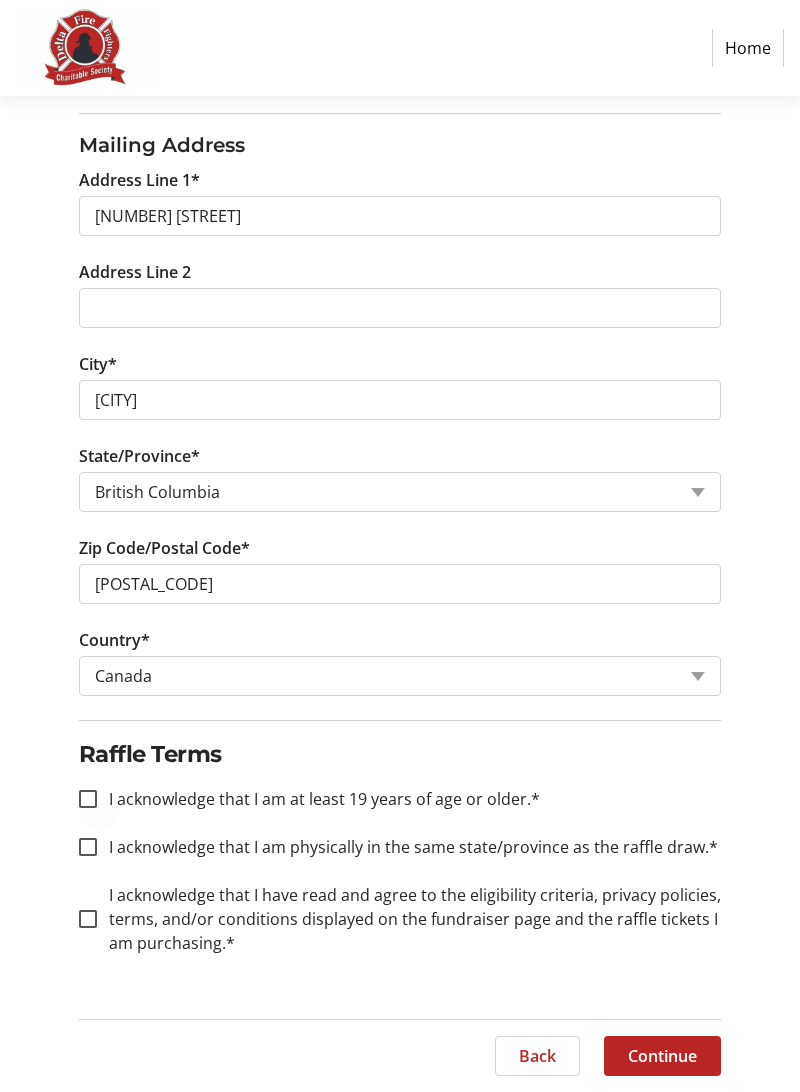 click at bounding box center [88, 799] 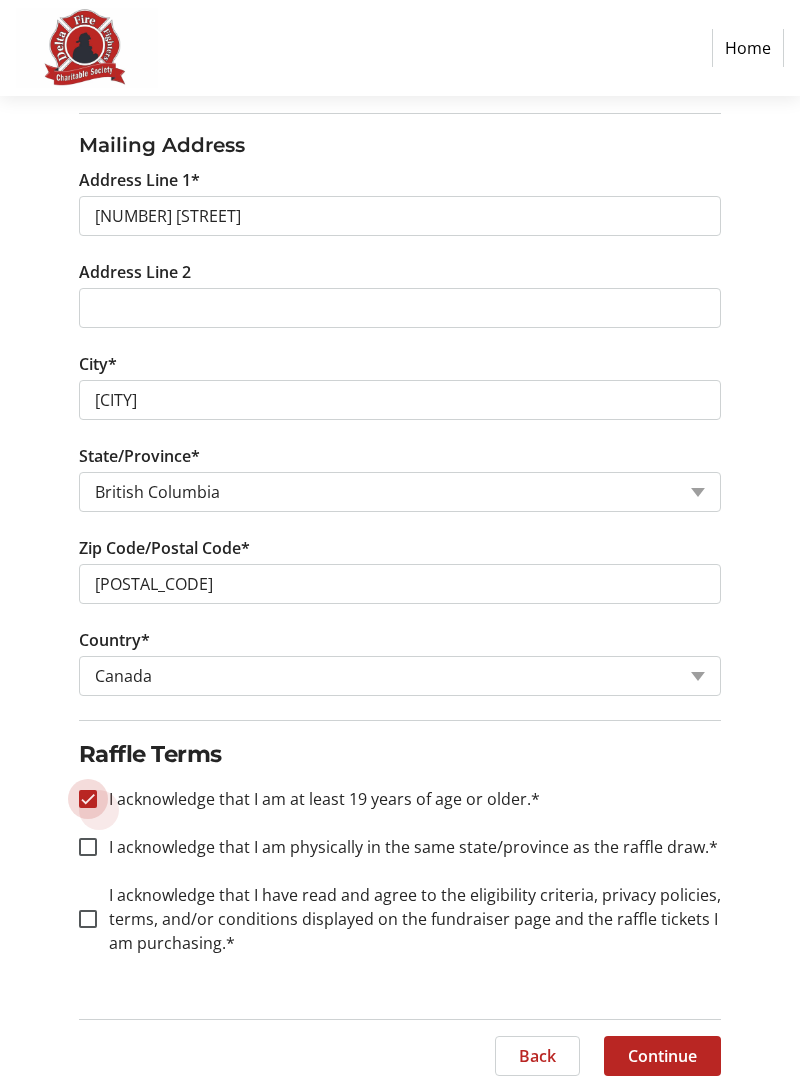 checkbox on "true" 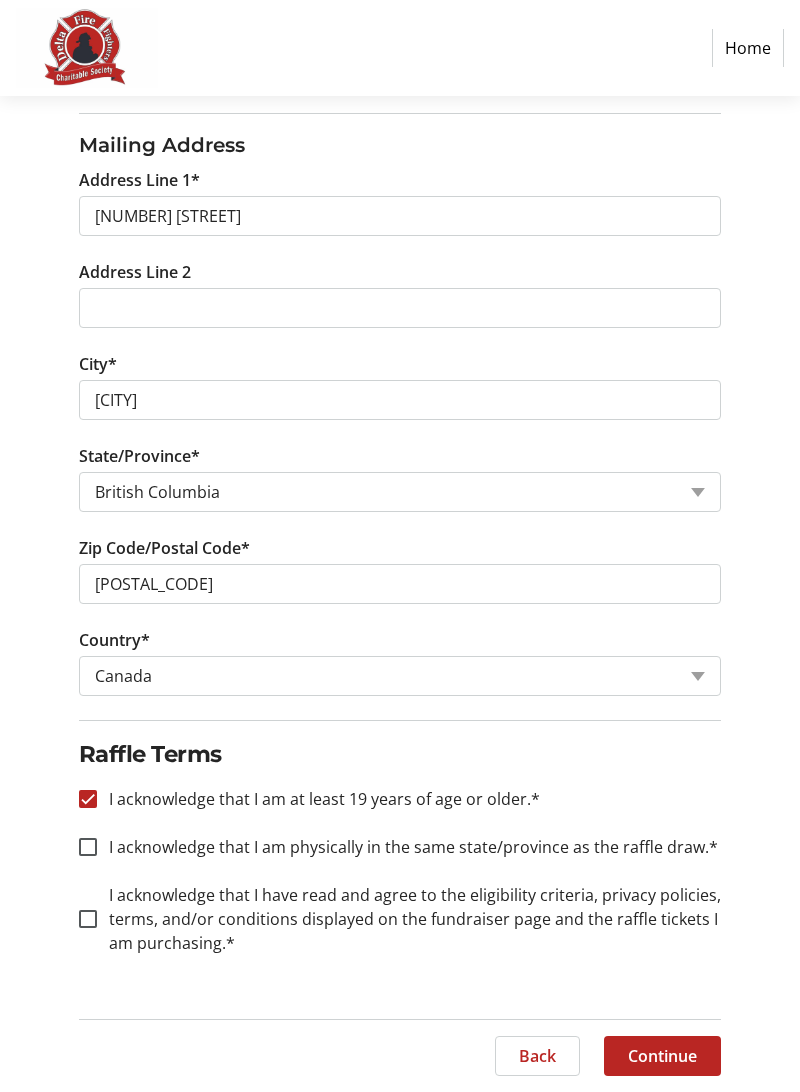 click at bounding box center (88, 847) 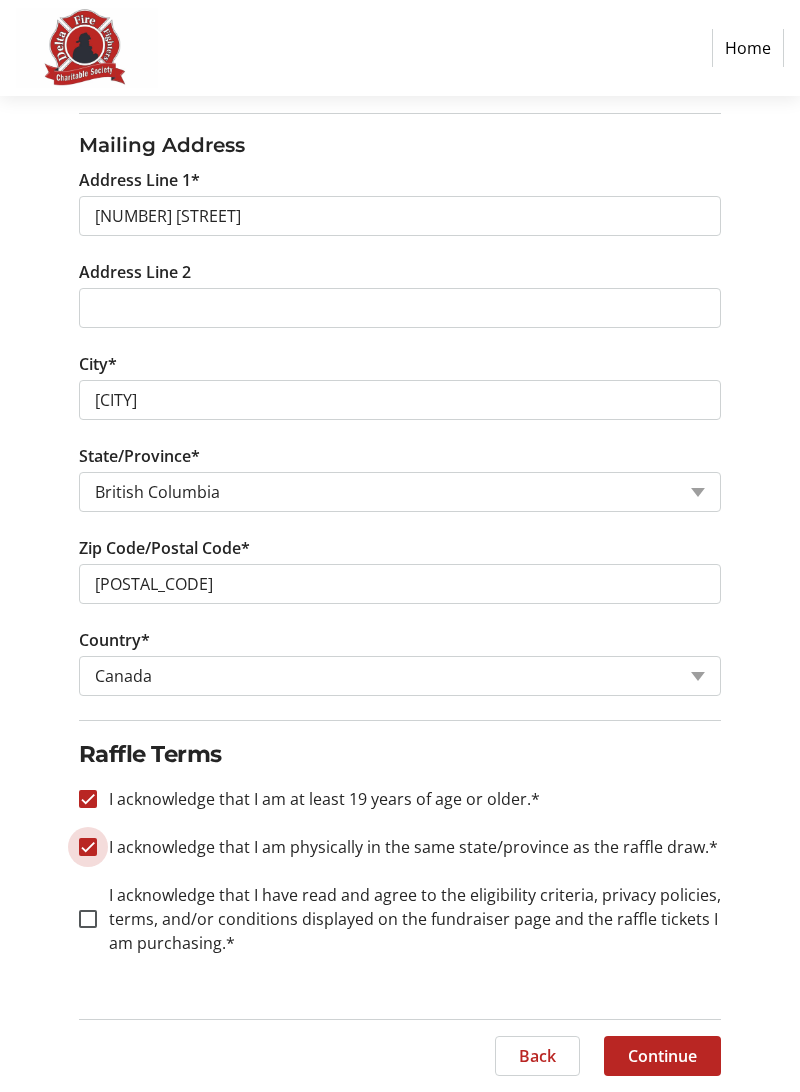 checkbox on "true" 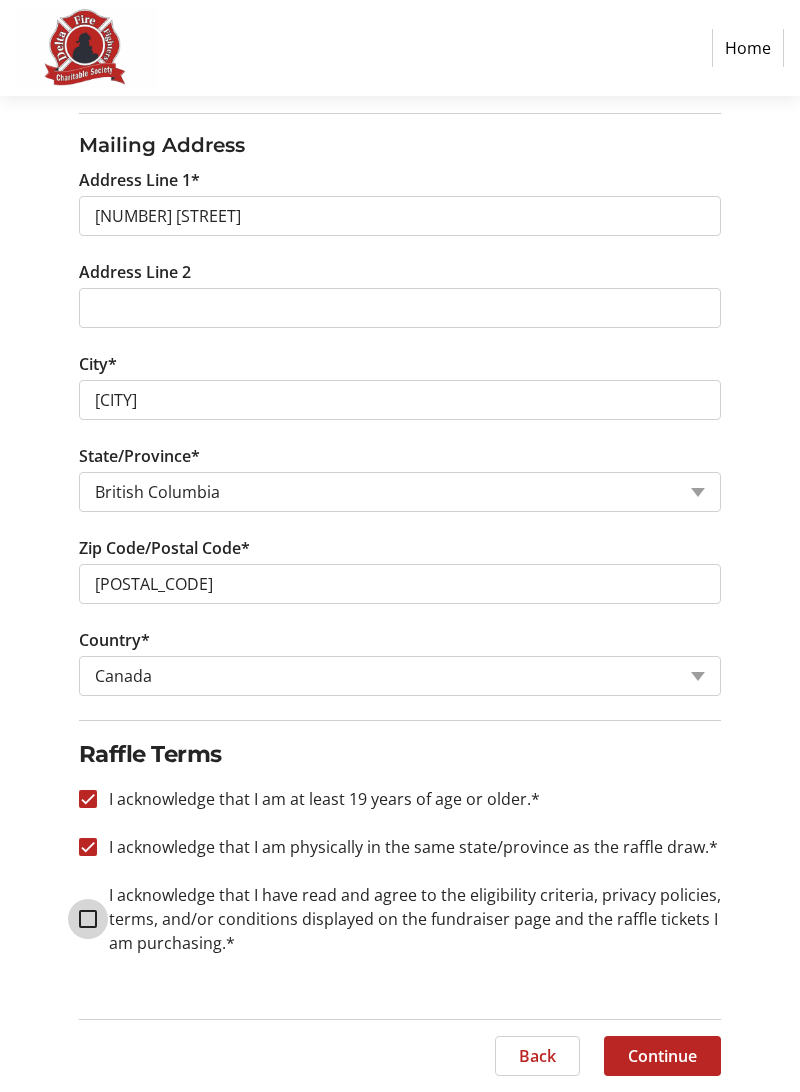 click on "I acknowledge that I have read and agree to the eligibility criteria, privacy policies, terms,
and/or conditions displayed on the fundraiser page and the raffle tickets I am purchasing.*" at bounding box center (88, 919) 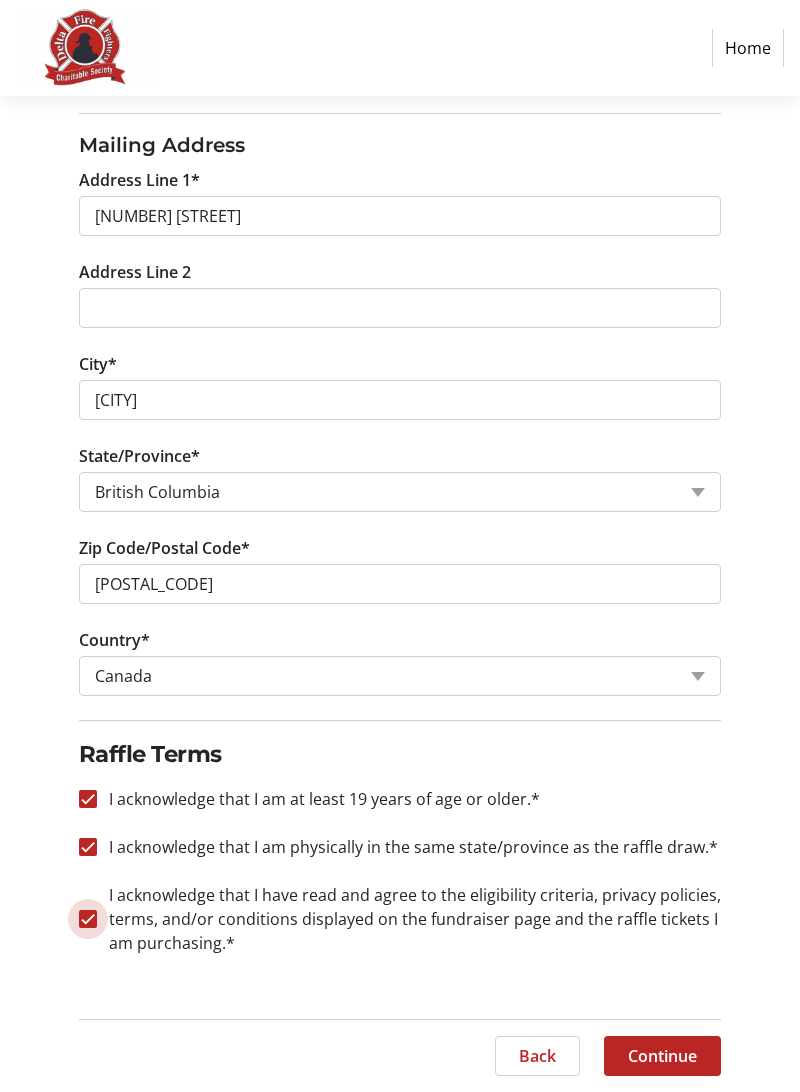checkbox on "true" 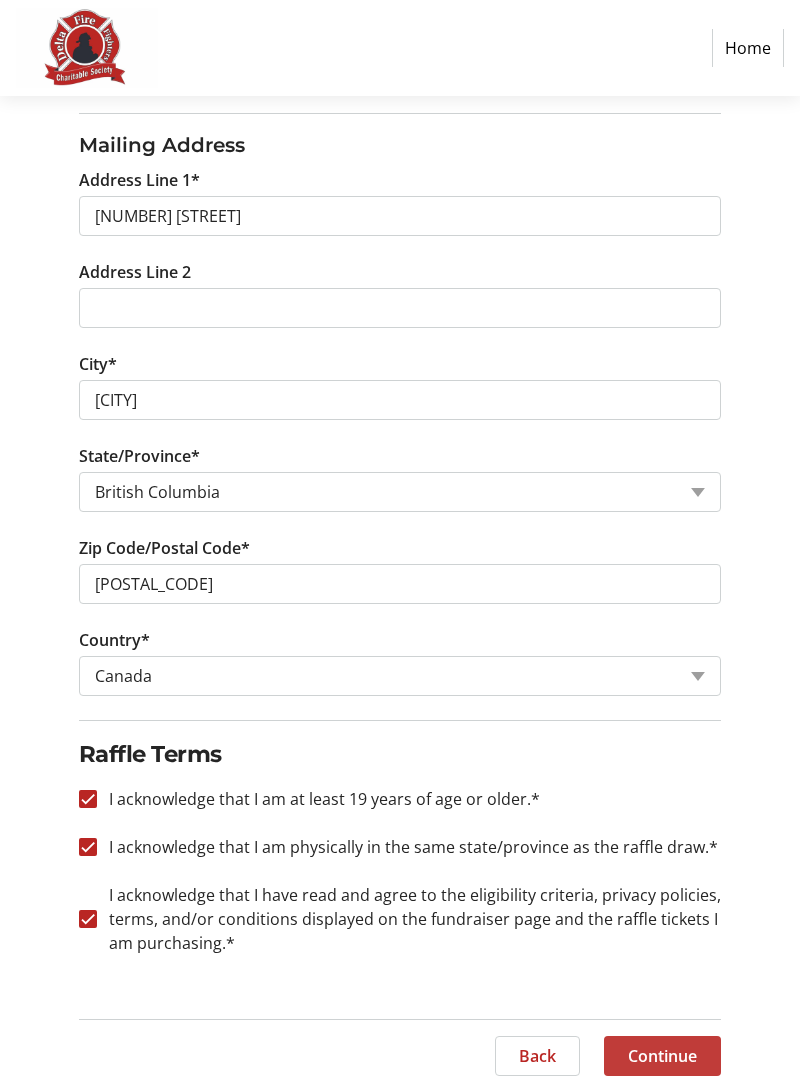 click on "Continue" 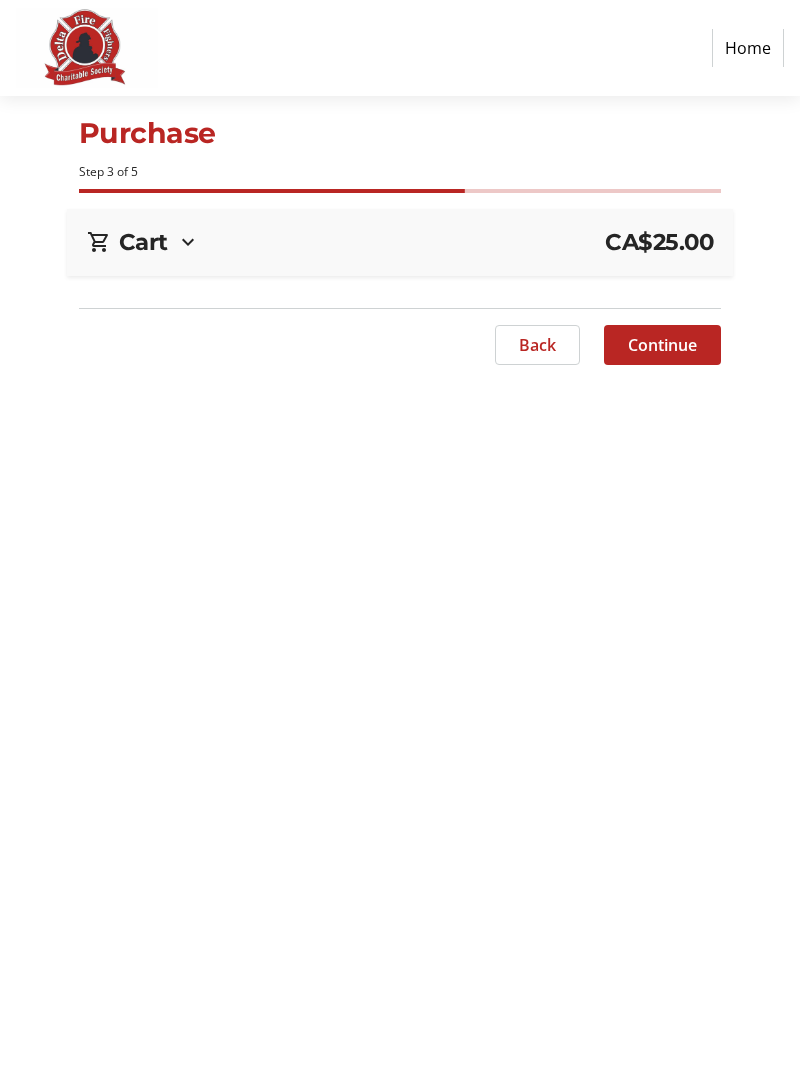 scroll, scrollTop: 0, scrollLeft: 0, axis: both 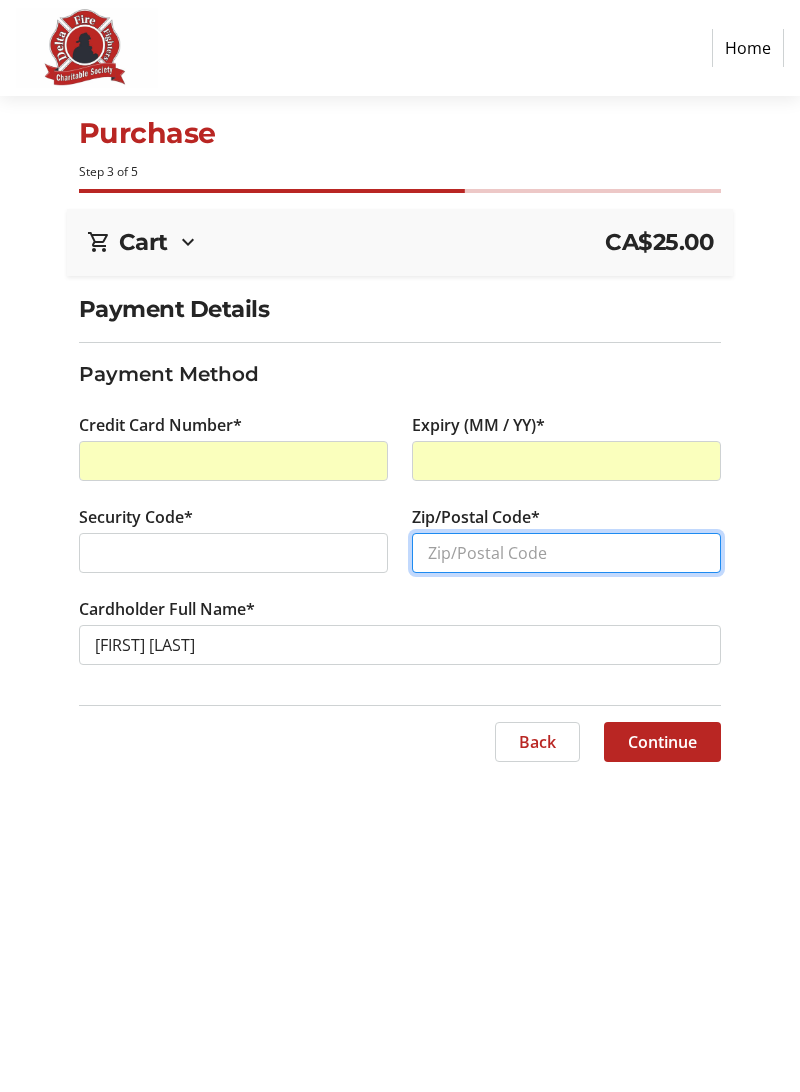 click on "Zip/Postal Code*" at bounding box center (566, 553) 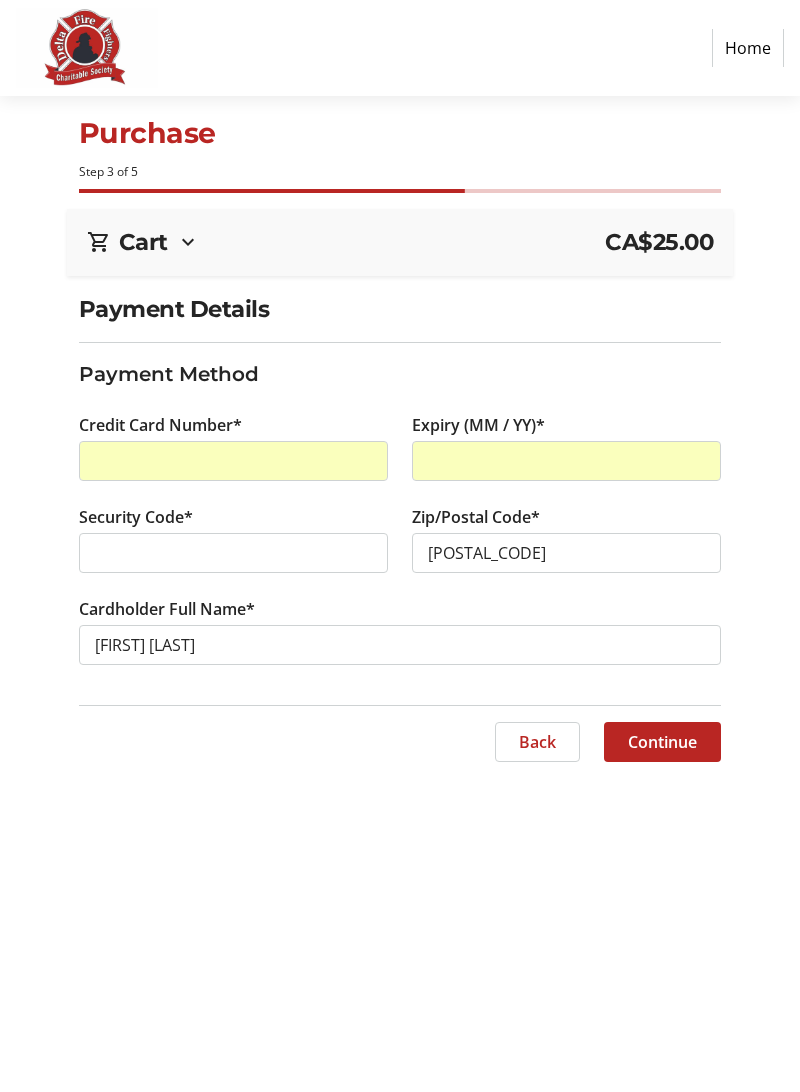 click on "Continue" 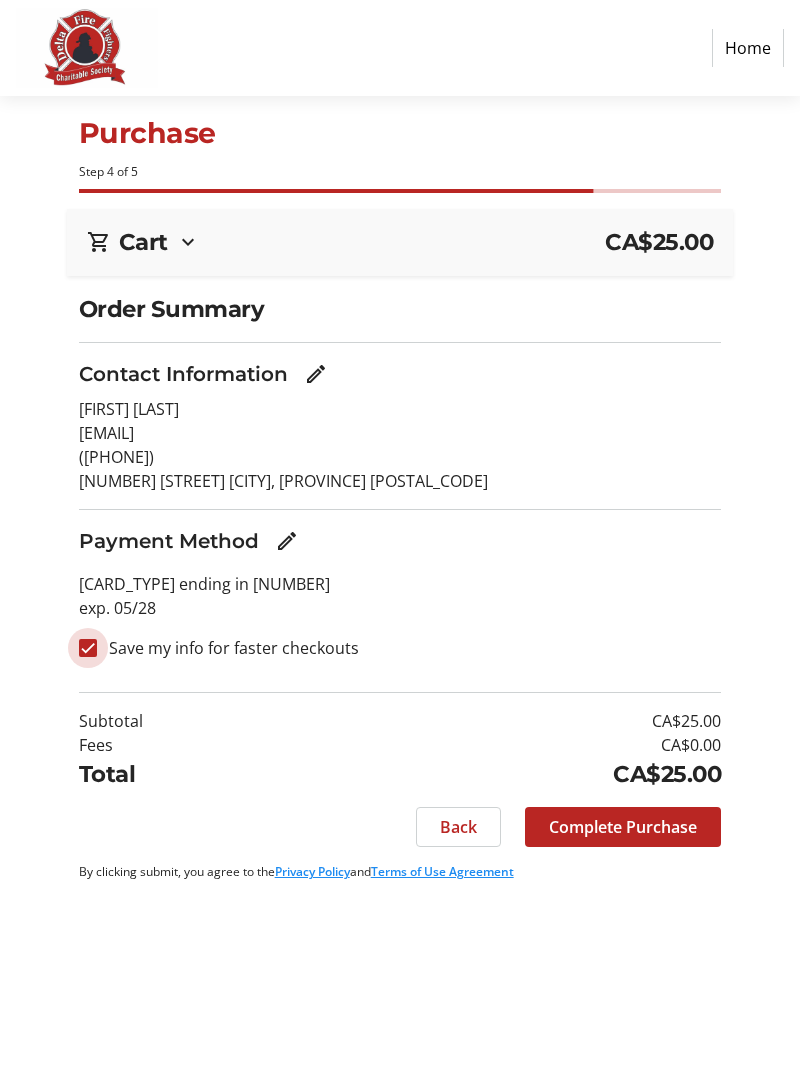 click on "Save my info for faster checkouts" at bounding box center (88, 648) 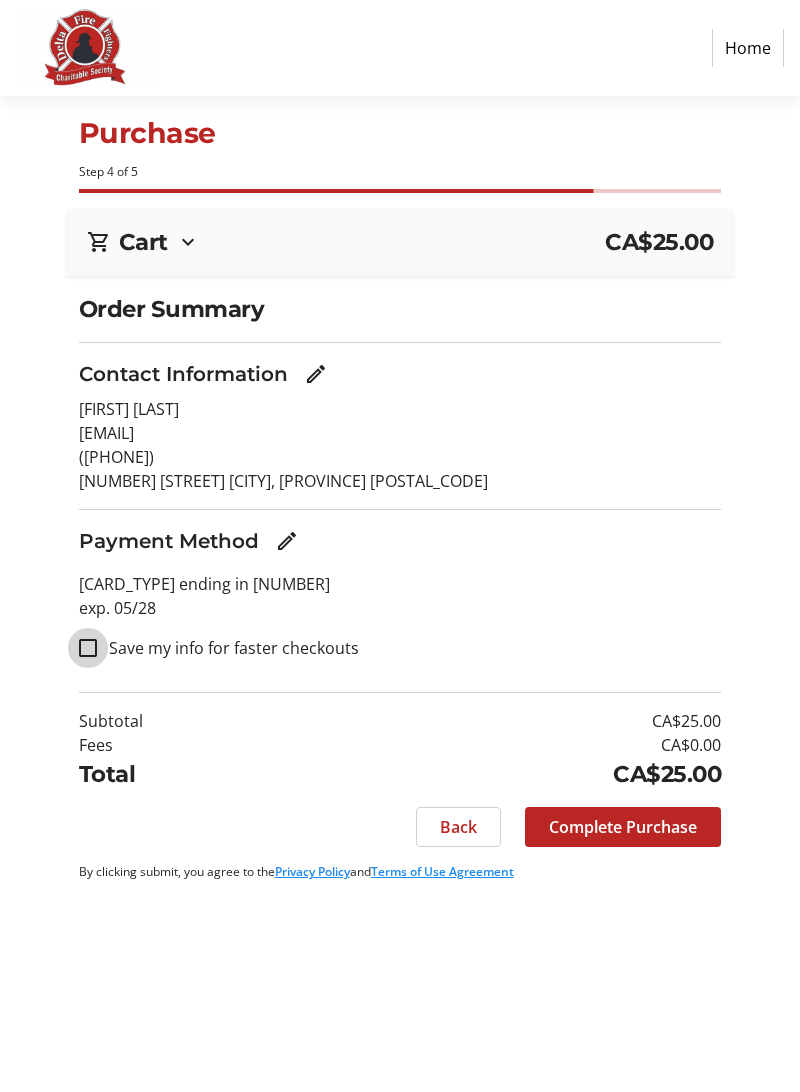 checkbox on "false" 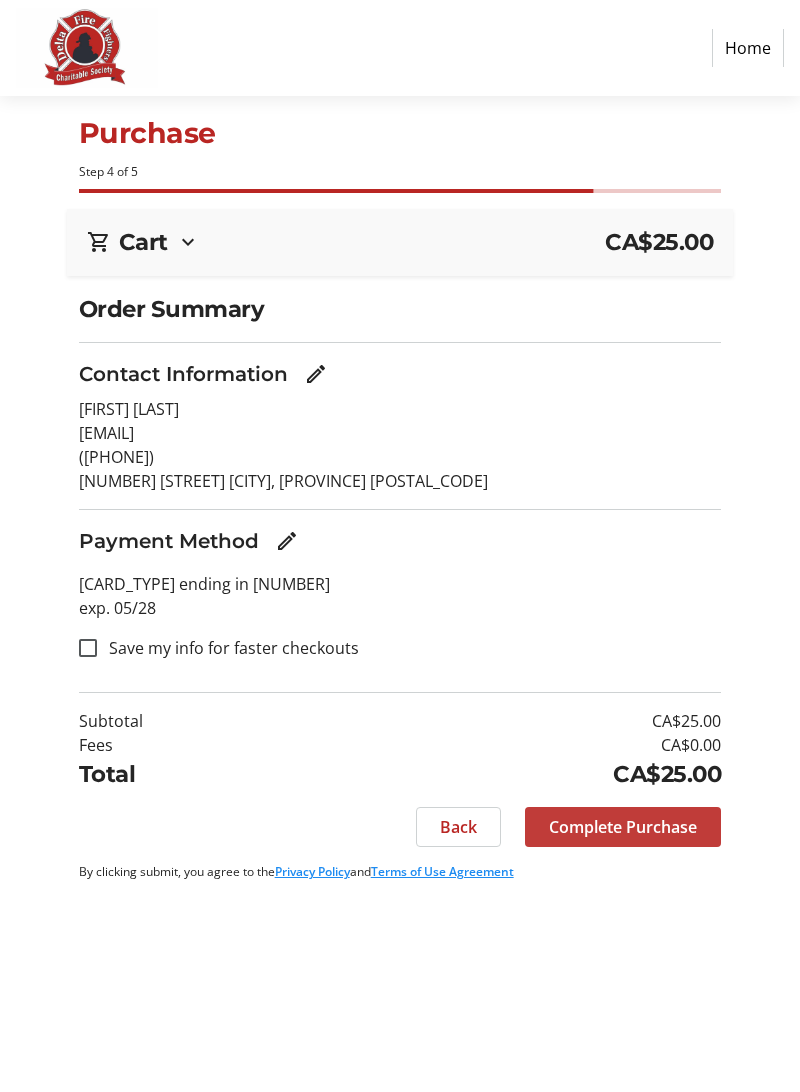 click on "Complete Purchase" 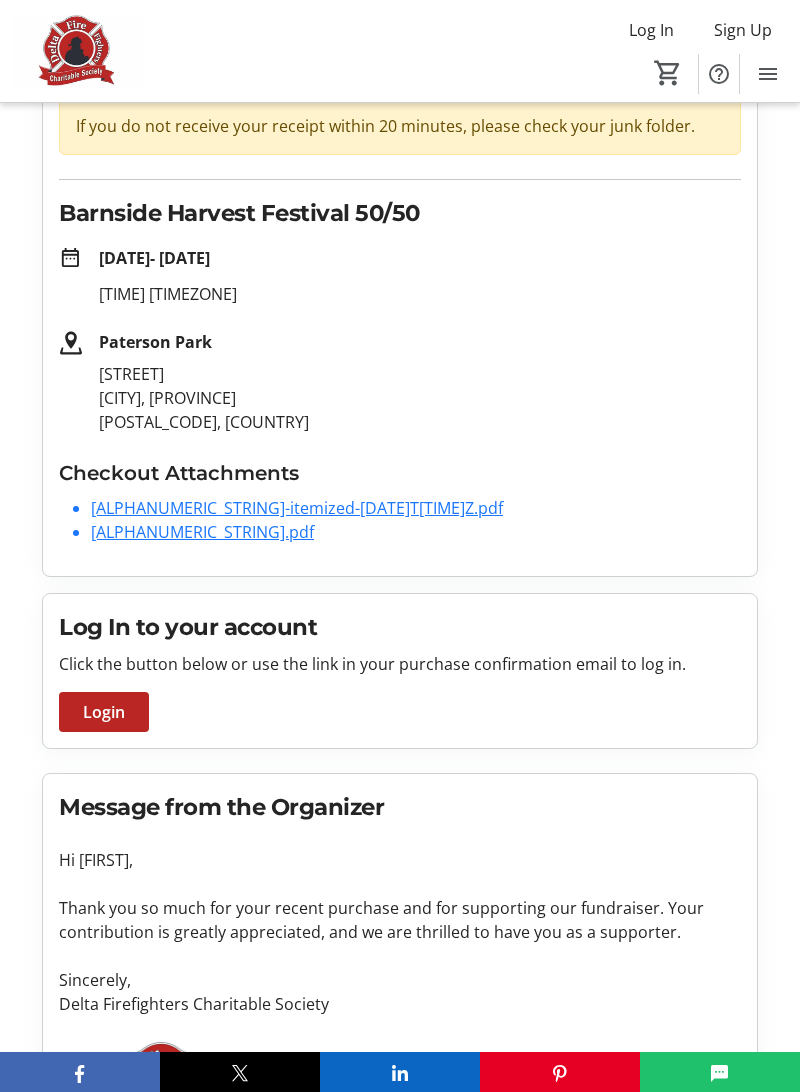 scroll, scrollTop: 0, scrollLeft: 0, axis: both 